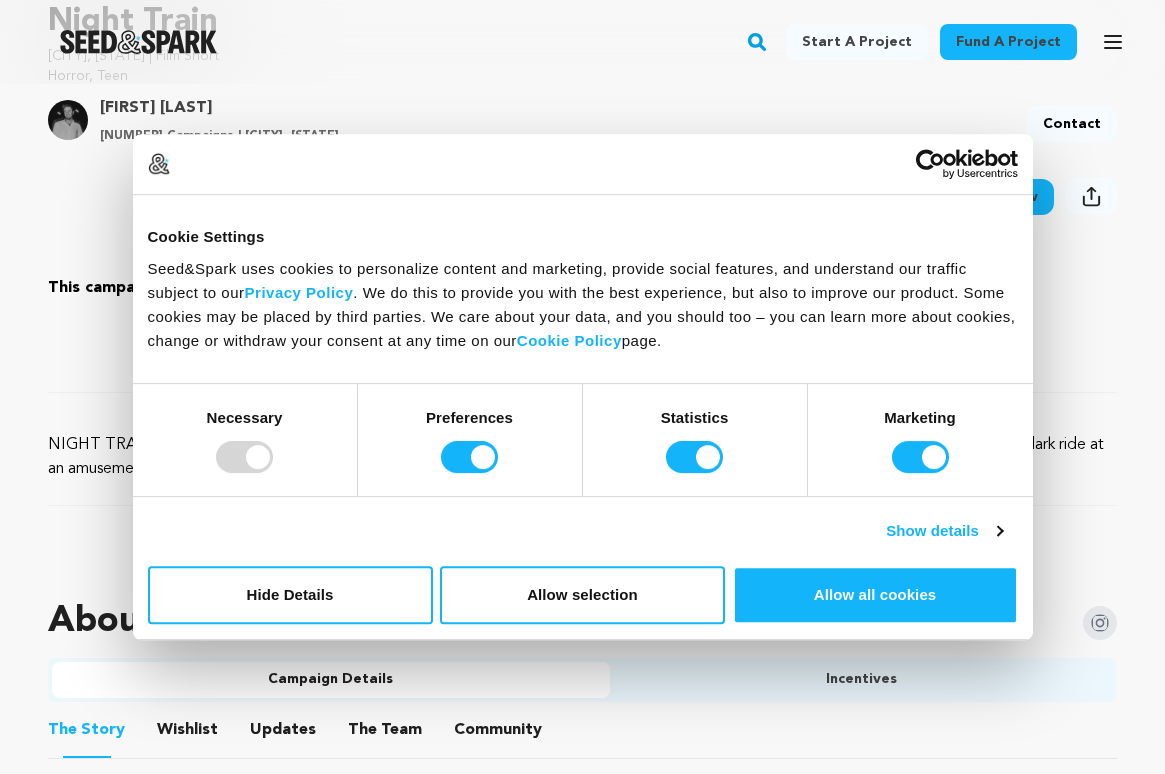 scroll, scrollTop: 704, scrollLeft: 0, axis: vertical 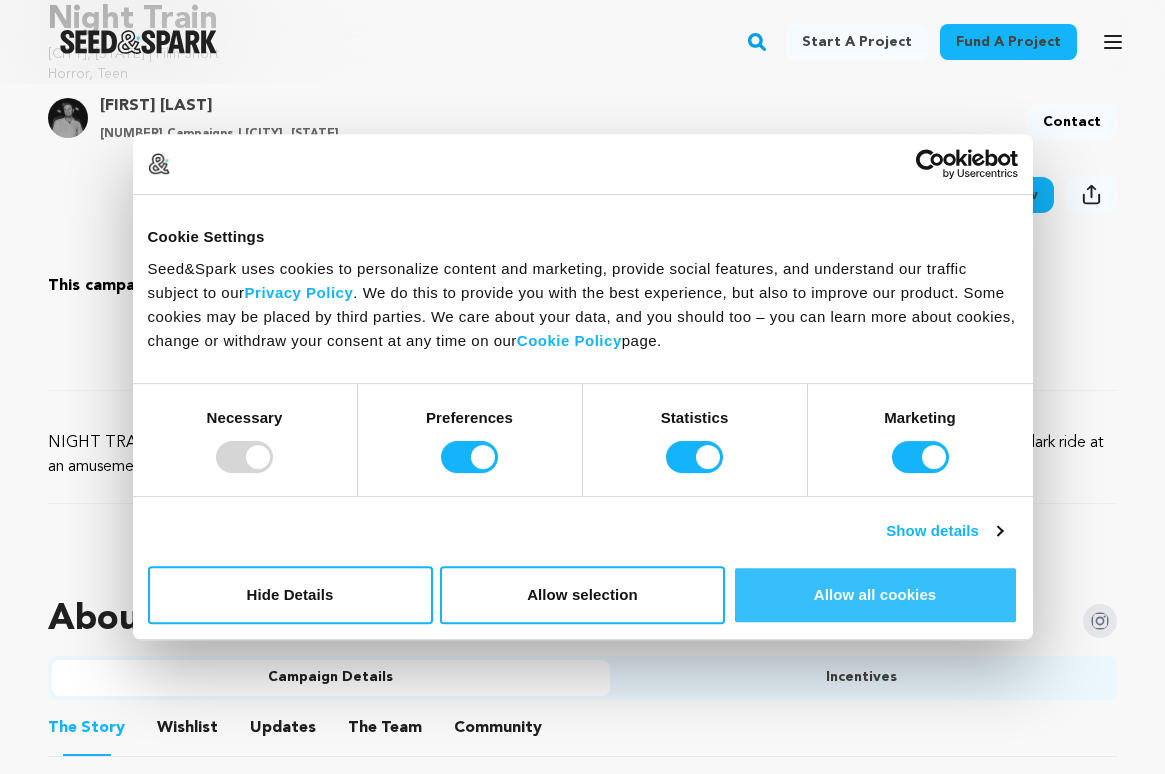 click on "Allow all cookies" at bounding box center [875, 595] 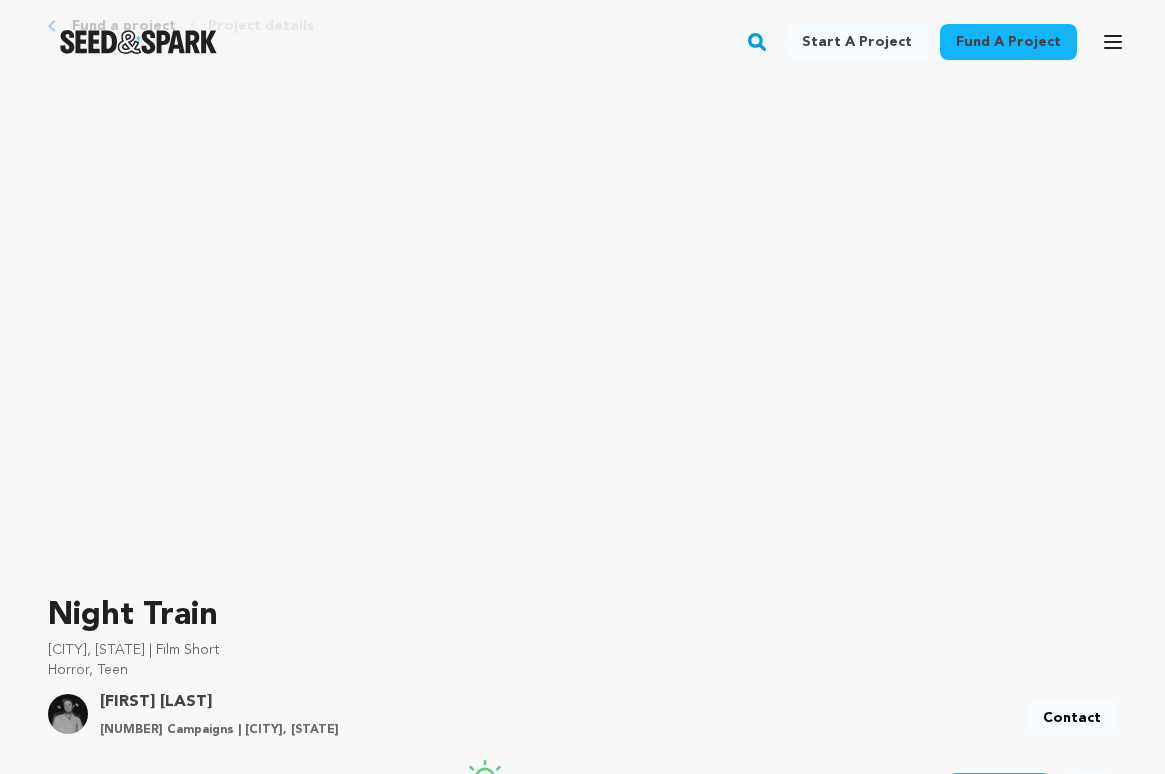 scroll, scrollTop: 0, scrollLeft: 0, axis: both 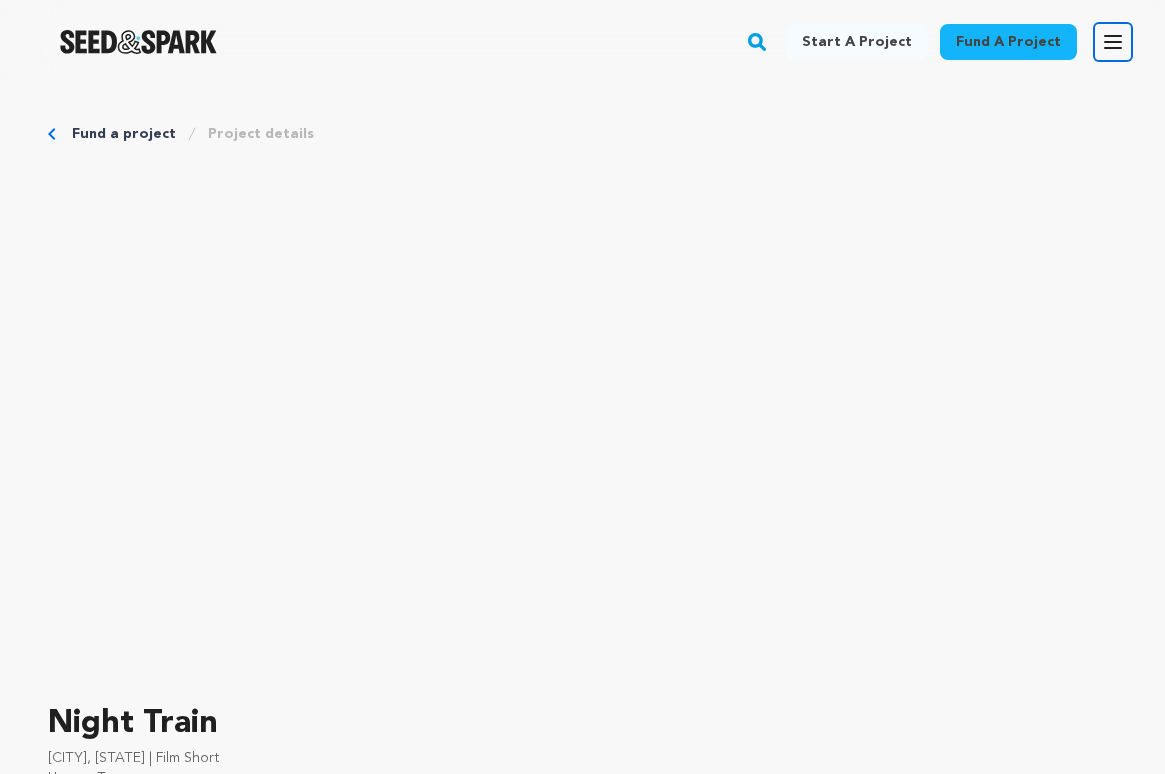 click 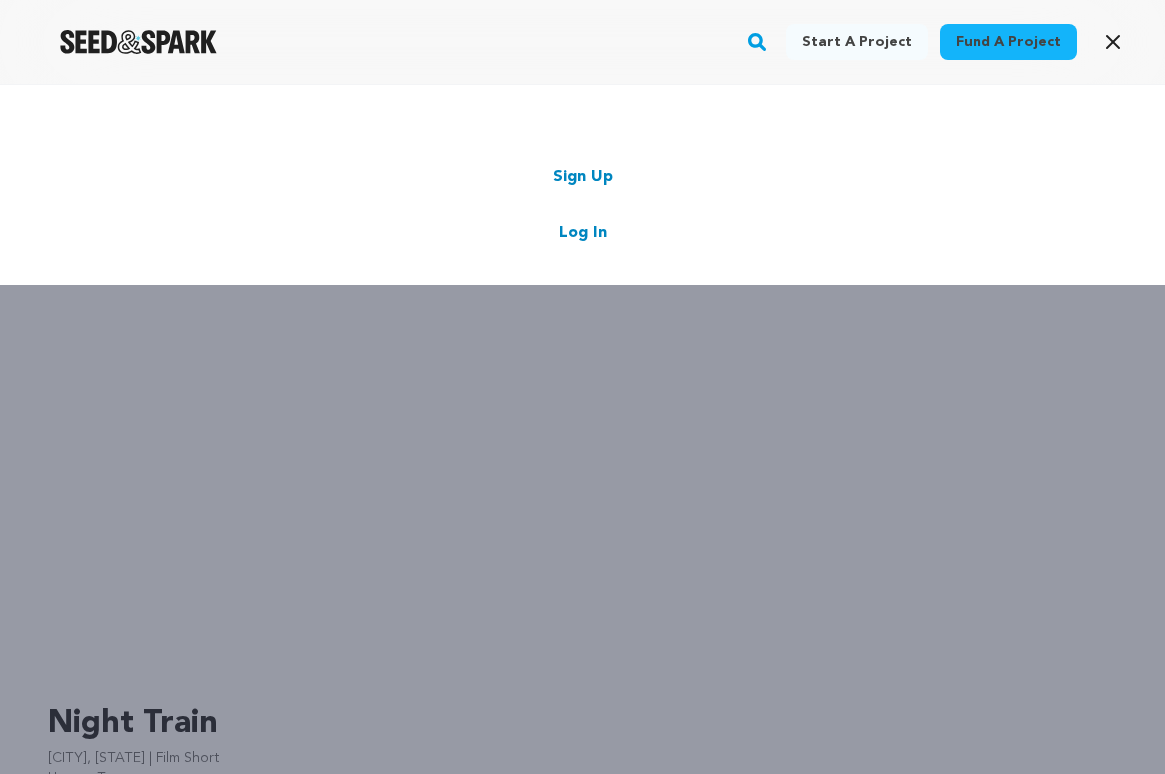 click on "Sign Up
Log In" at bounding box center [582, 205] 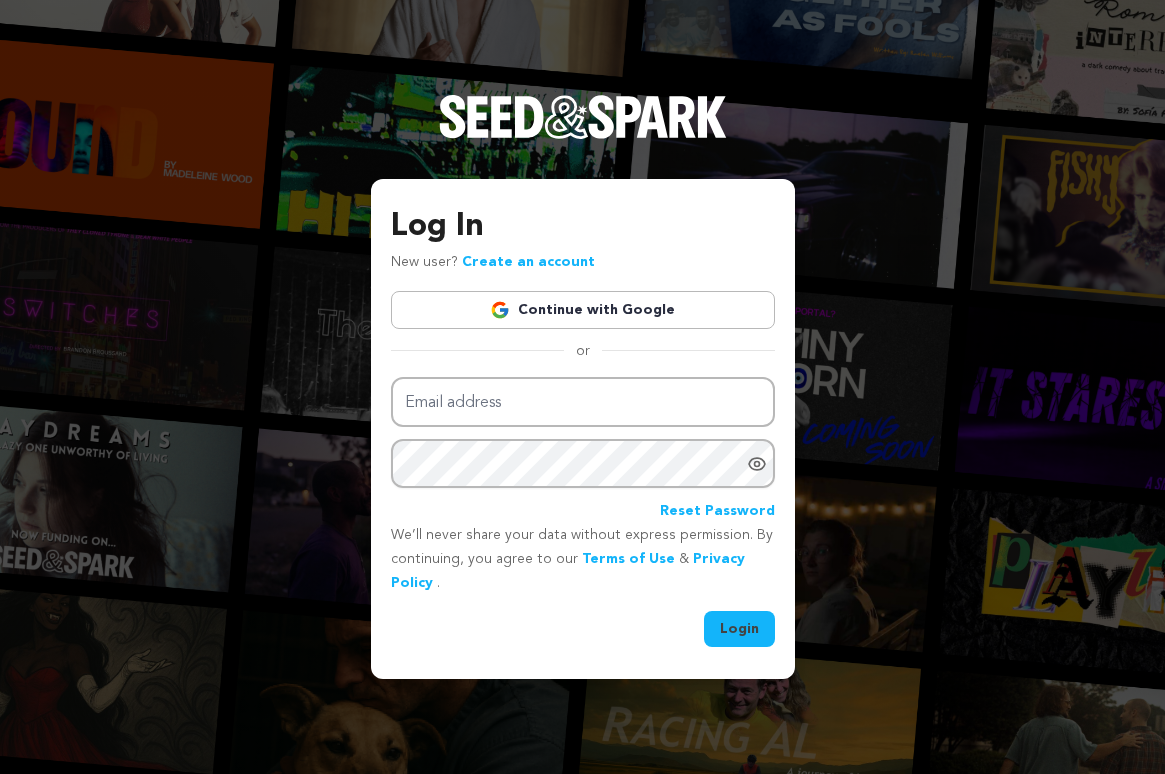 scroll, scrollTop: 0, scrollLeft: 0, axis: both 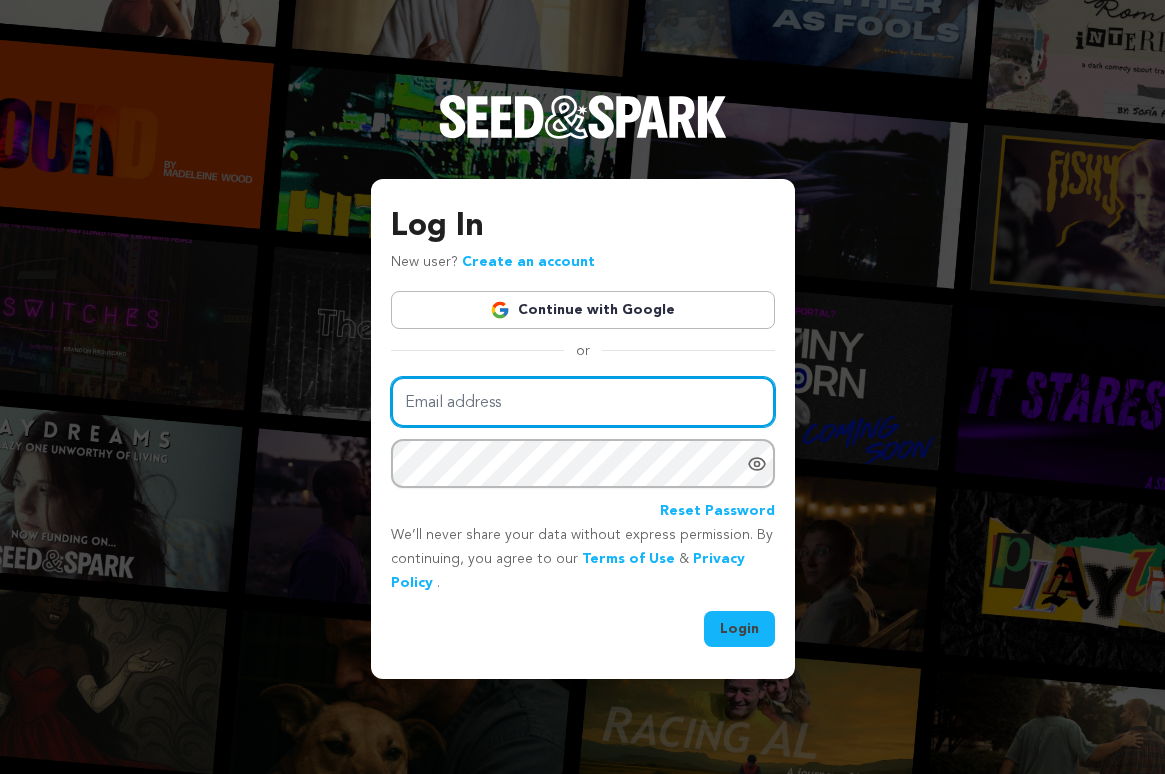 type on "rachelcorawood@gmail.com" 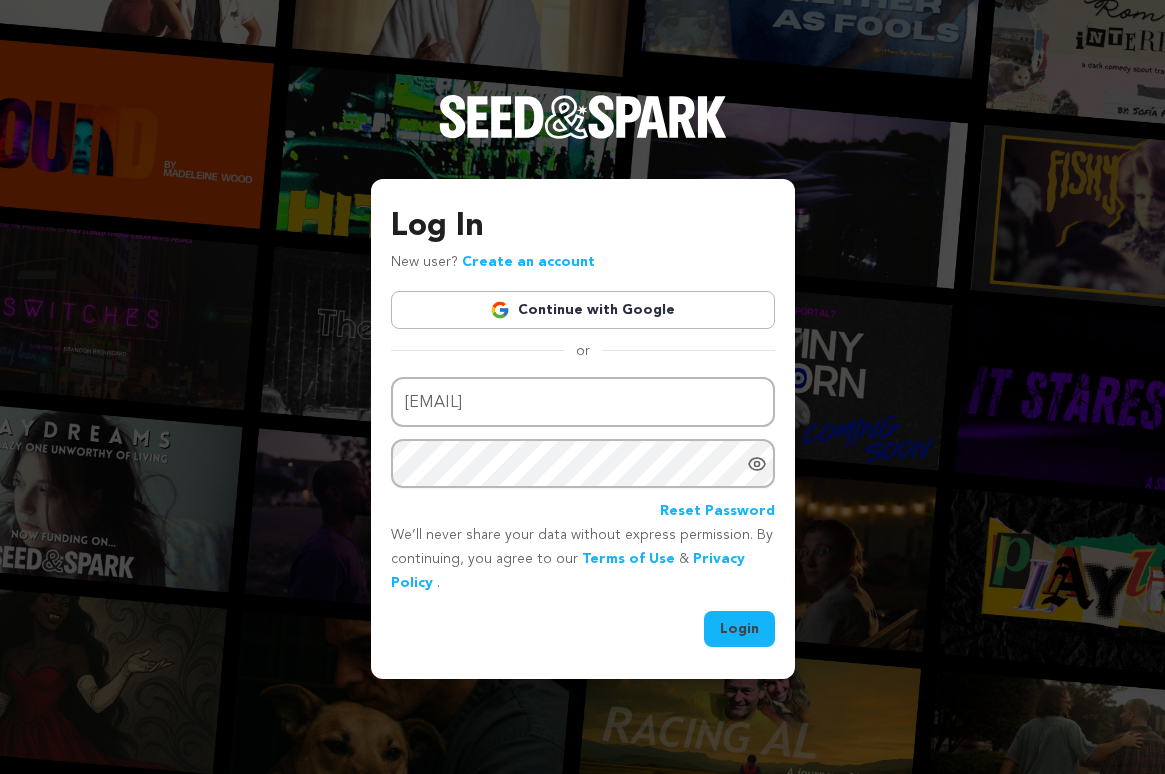 click on "Login" at bounding box center [739, 629] 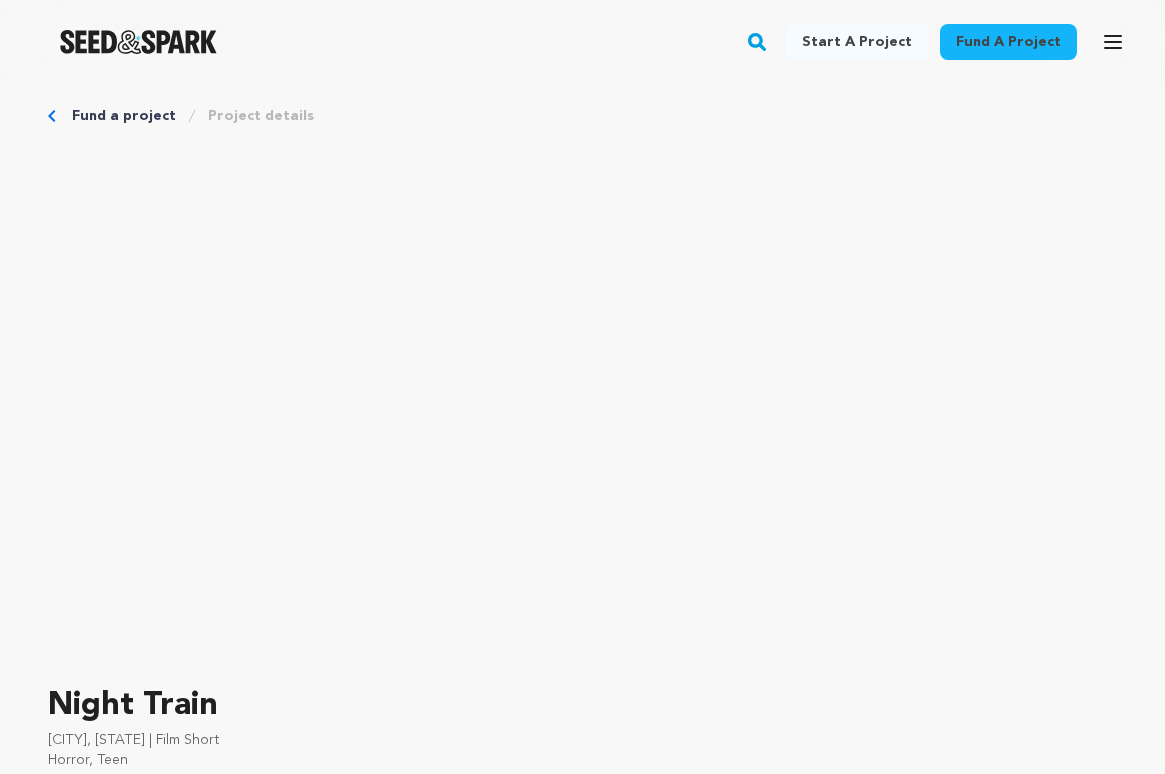 scroll, scrollTop: 0, scrollLeft: 0, axis: both 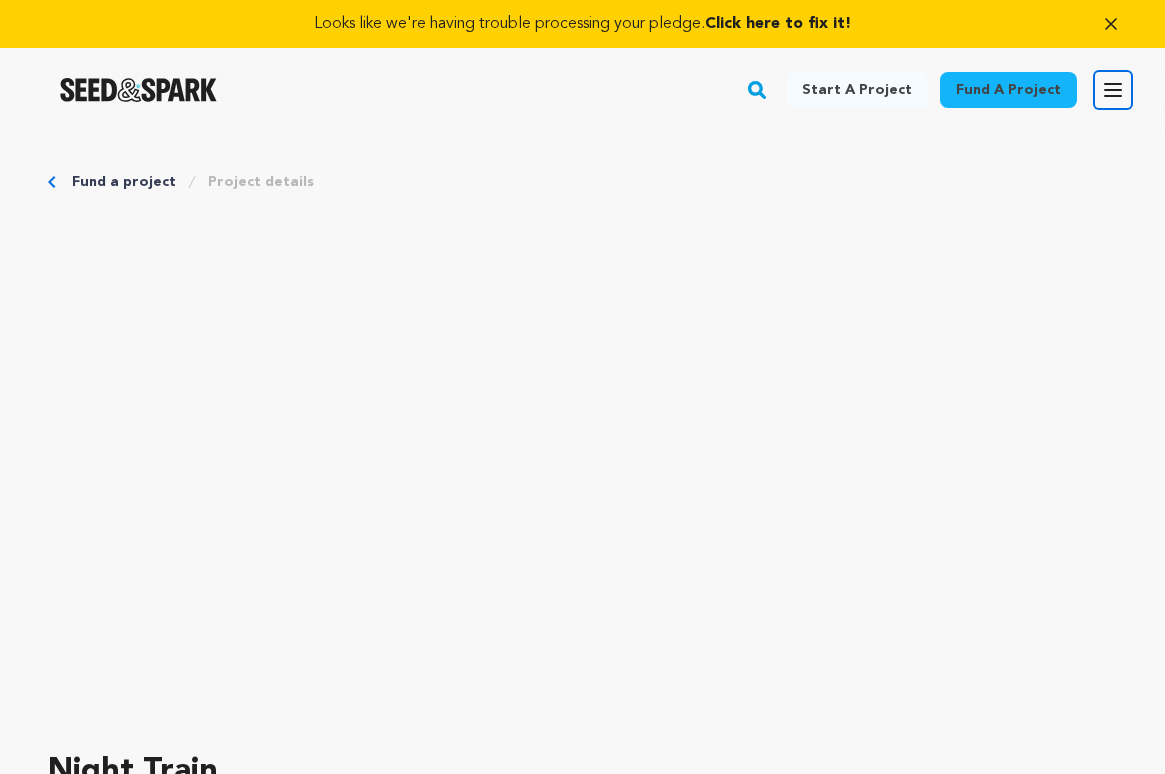 click on "Open main menu" at bounding box center [1113, 90] 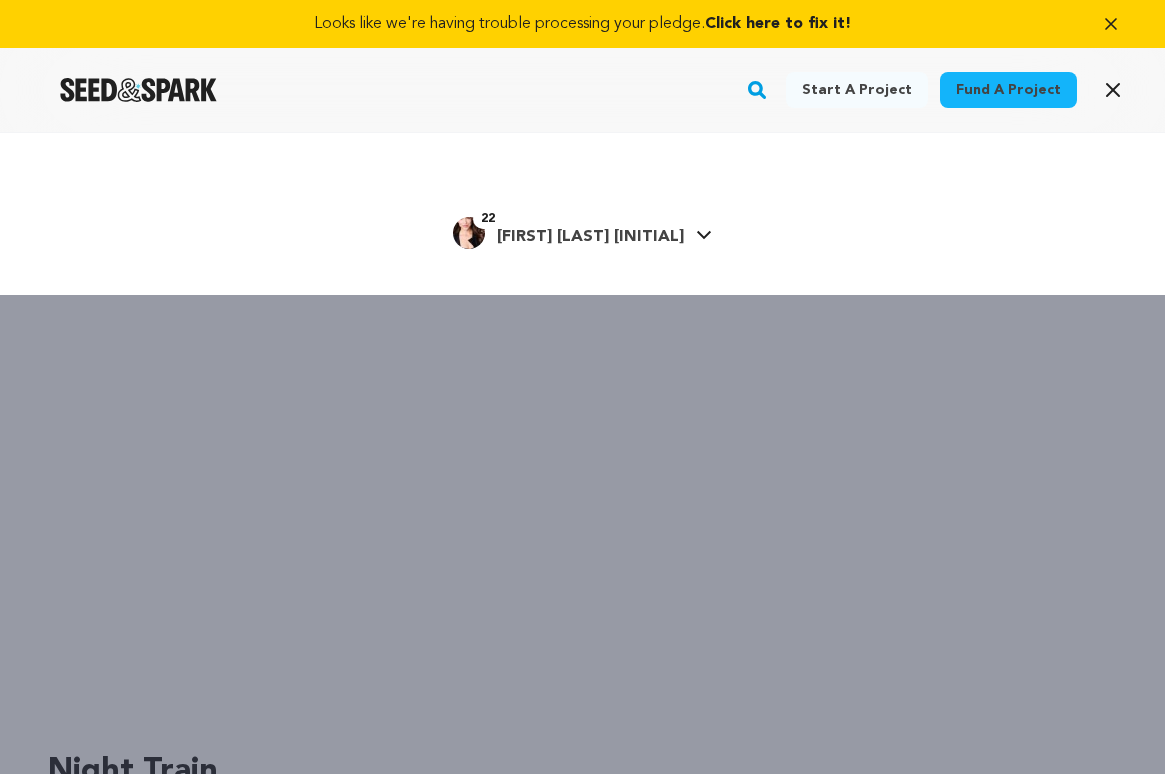 click on "[FIRST] [LAST]" at bounding box center [590, 237] 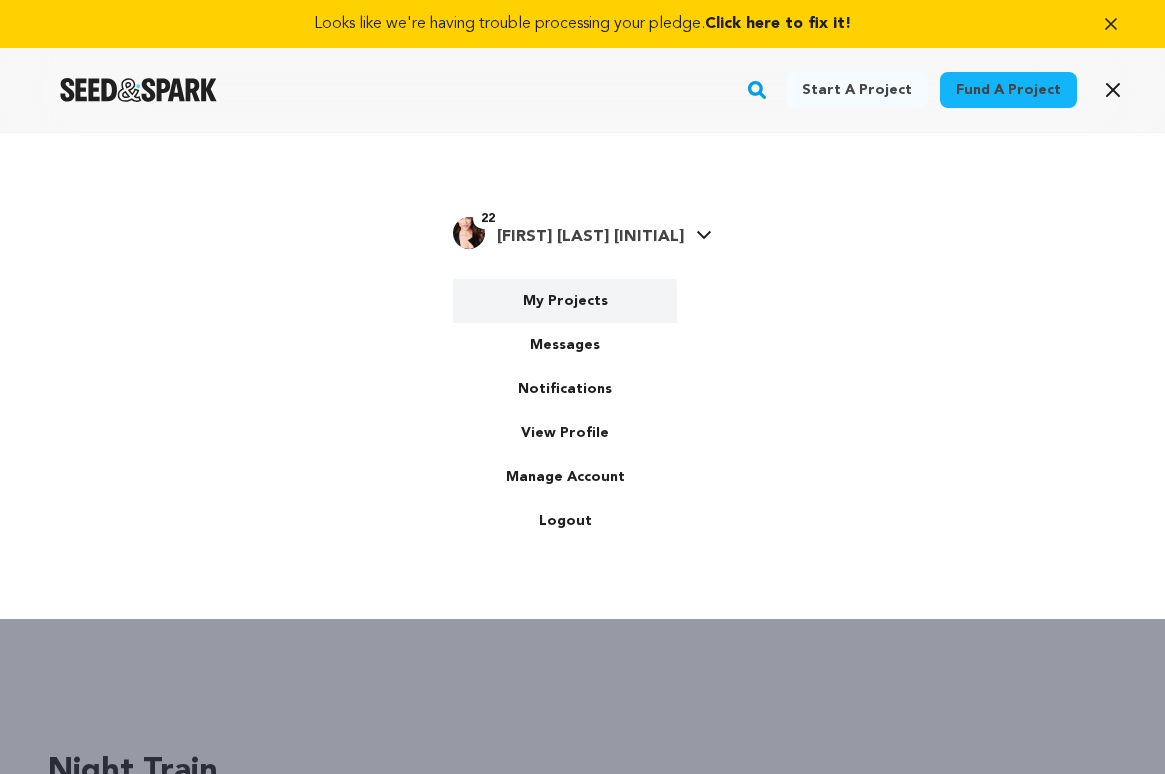 click on "My Projects" at bounding box center [565, 301] 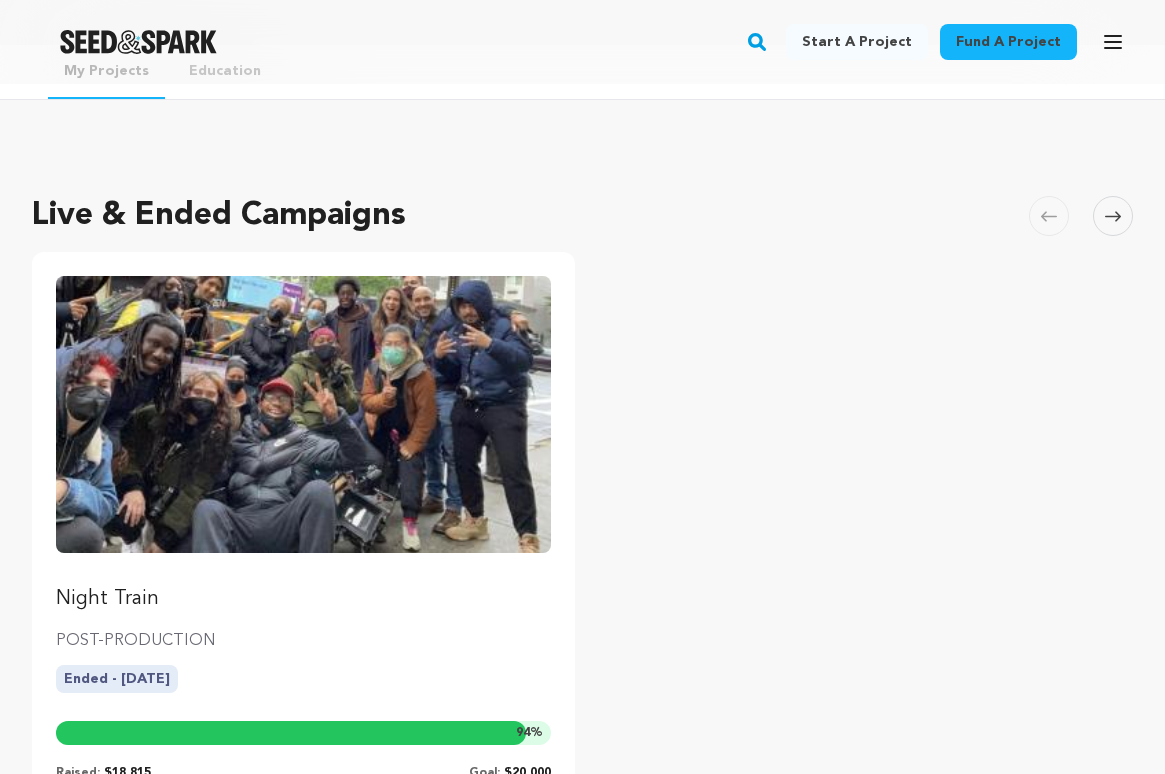 scroll, scrollTop: 106, scrollLeft: 0, axis: vertical 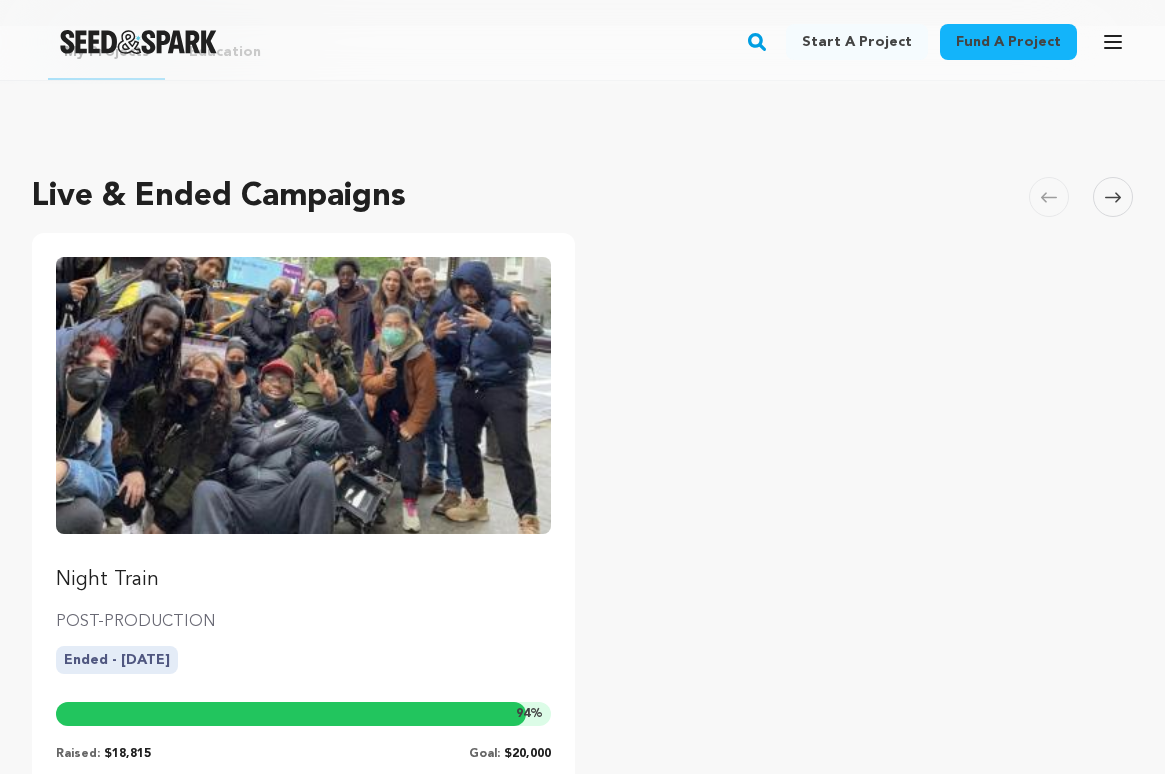 click at bounding box center [303, 395] 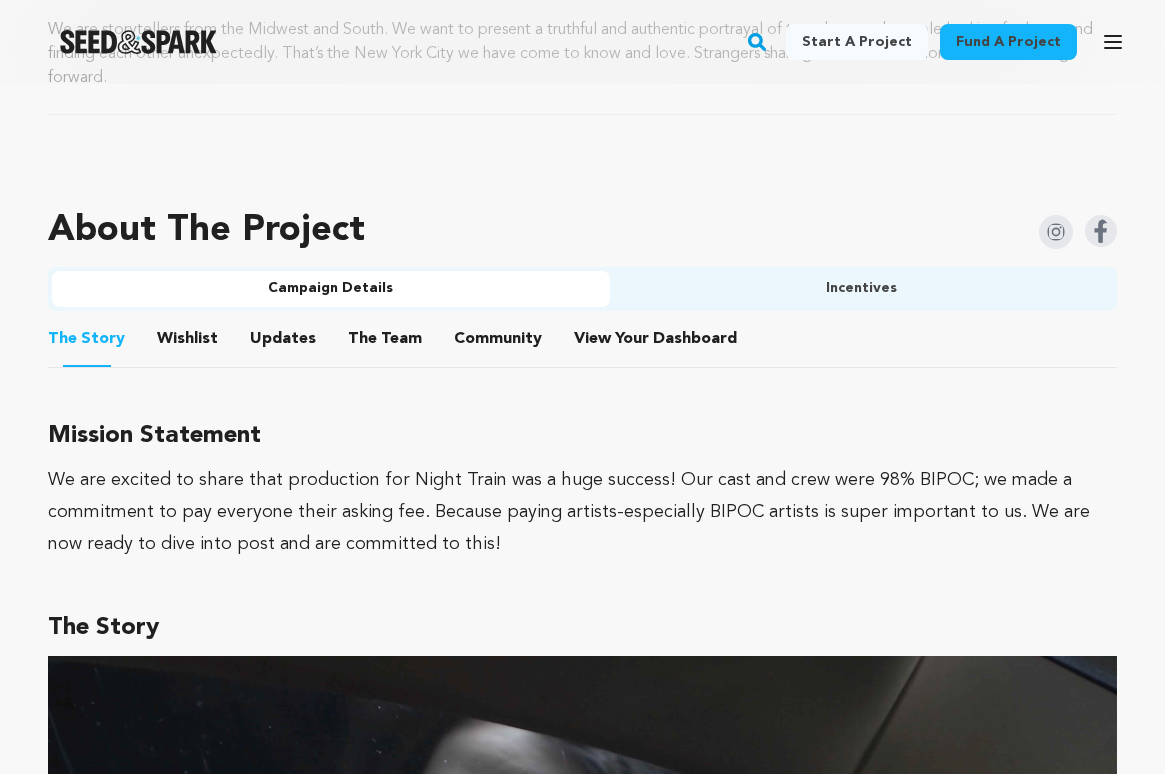scroll, scrollTop: 1293, scrollLeft: 0, axis: vertical 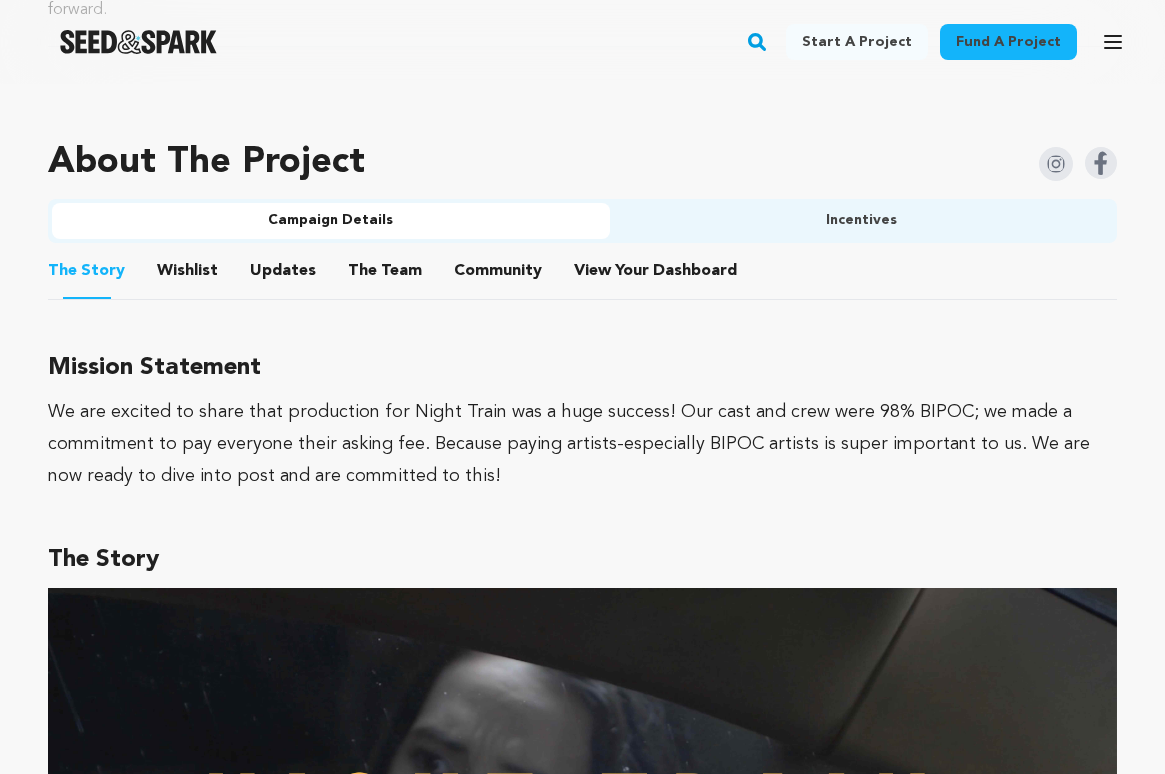 click on "Community" at bounding box center (498, 275) 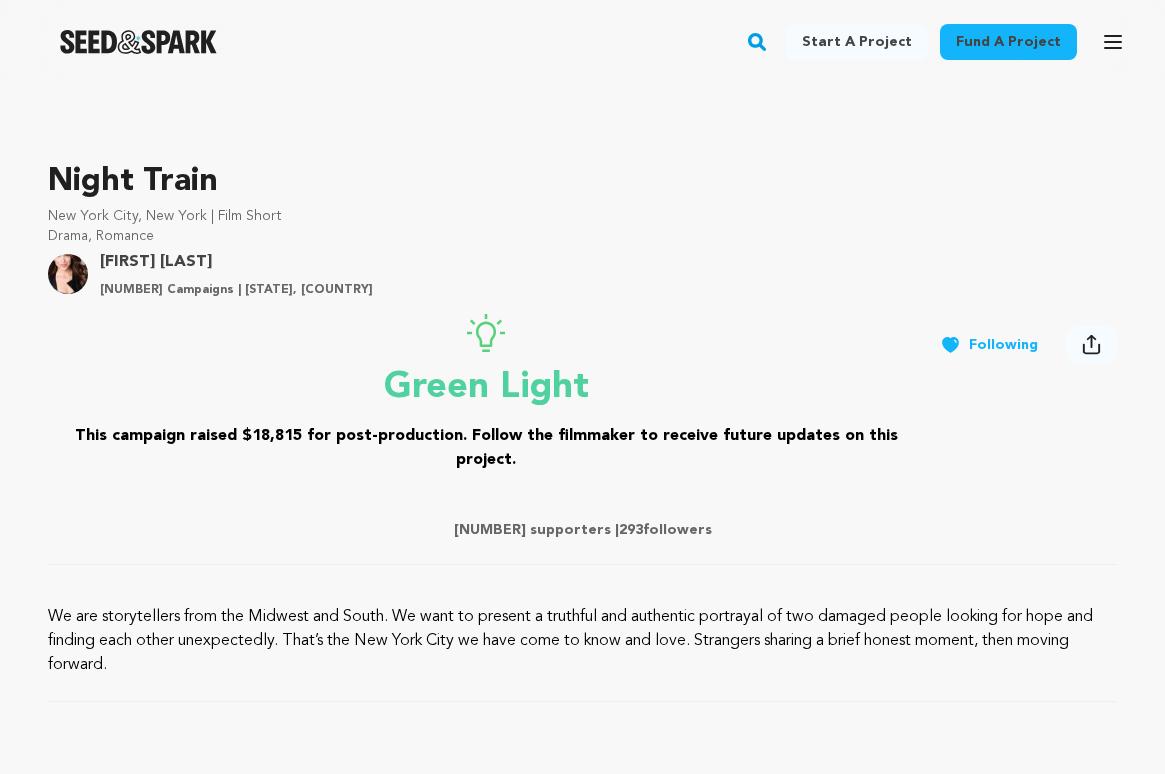 scroll, scrollTop: 0, scrollLeft: 0, axis: both 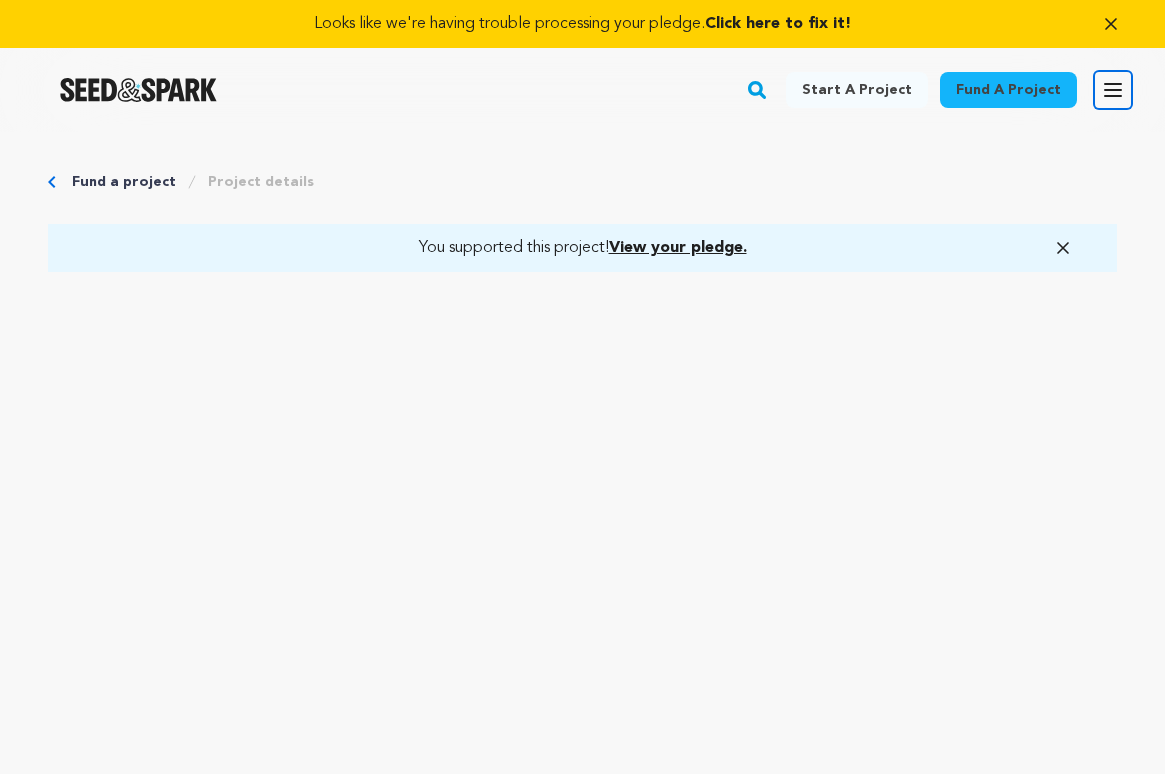 click 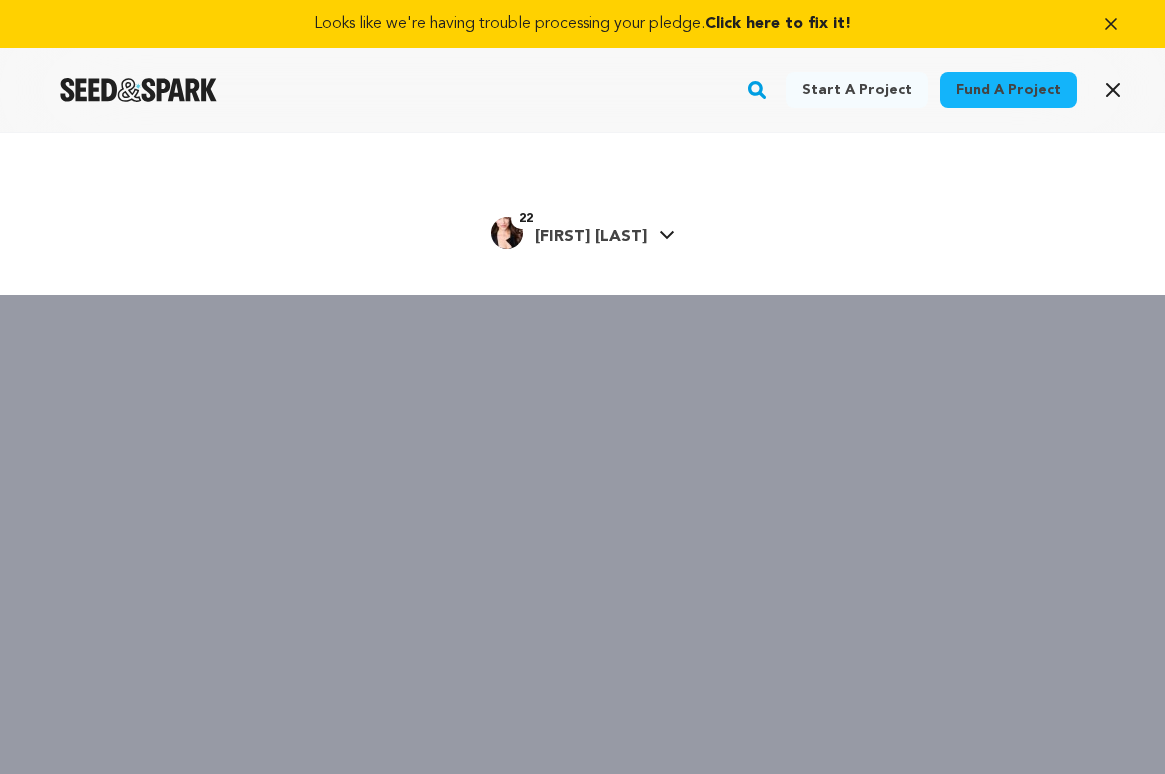 click on "[FIRST] [LAST] [LAST]" at bounding box center (591, 237) 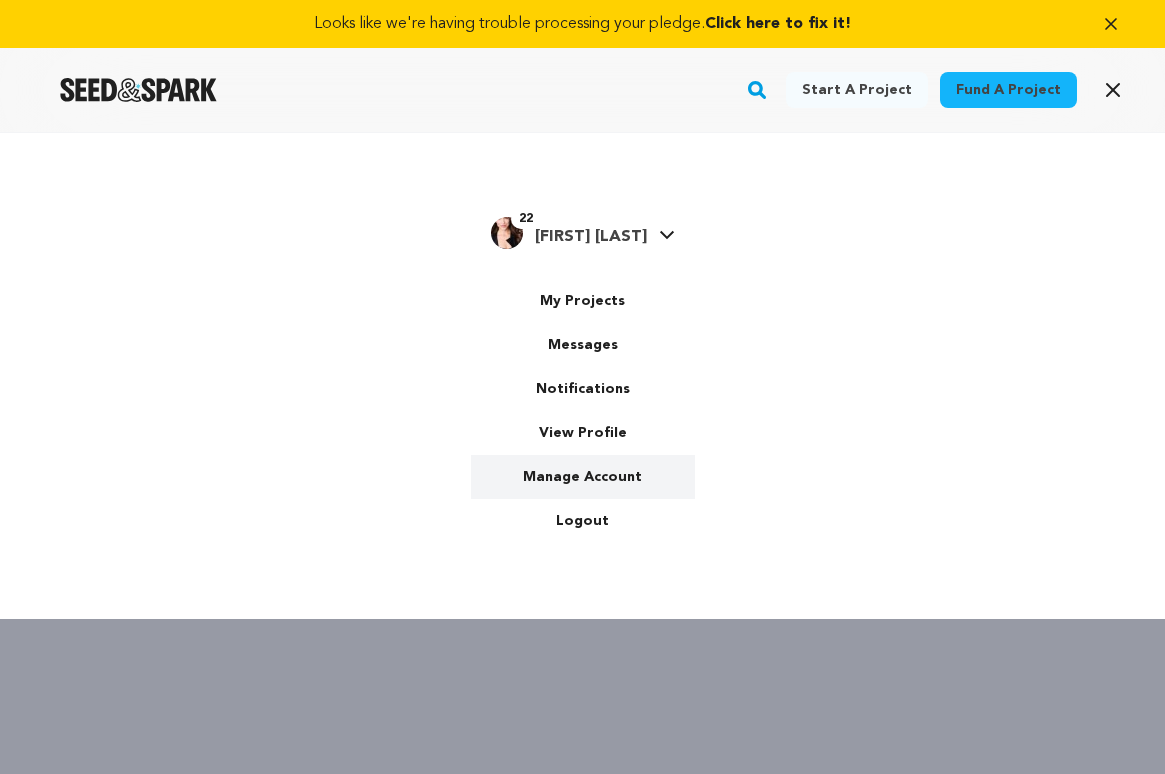 click on "Manage Account" at bounding box center (583, 477) 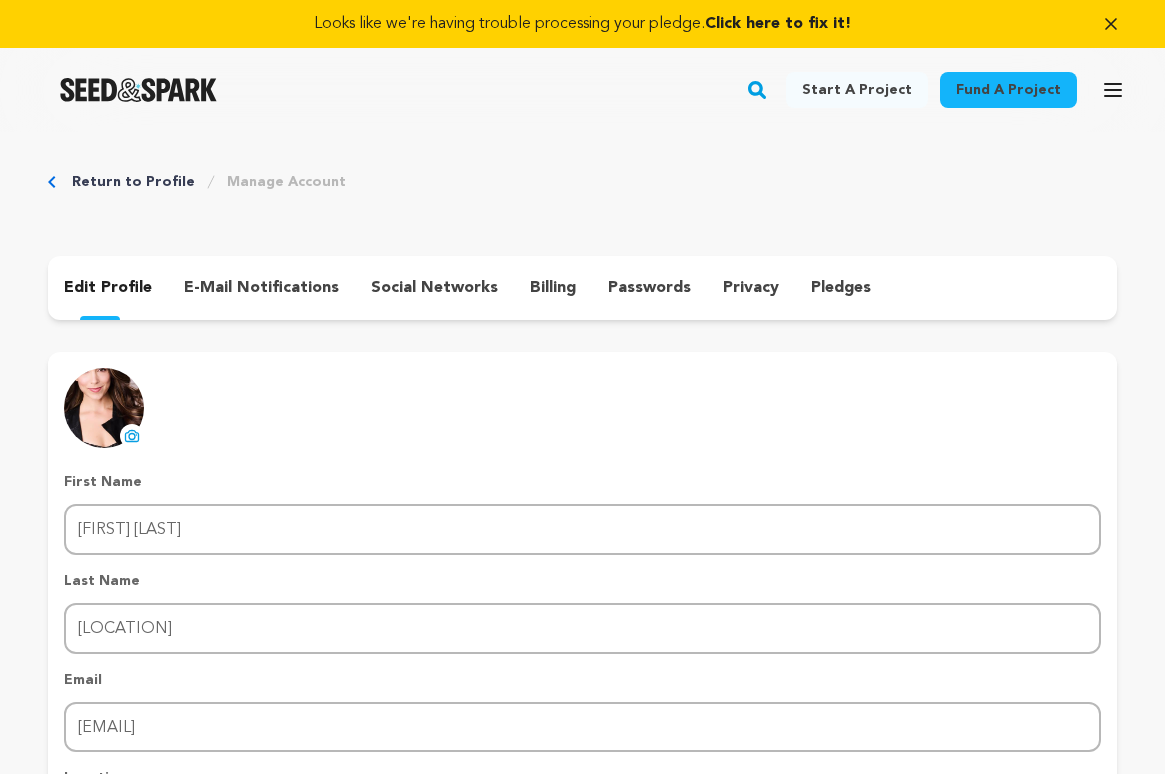 click on "edit profile
e-mail notifications
social networks
billing
passwords
privacy
pledges" at bounding box center (582, 288) 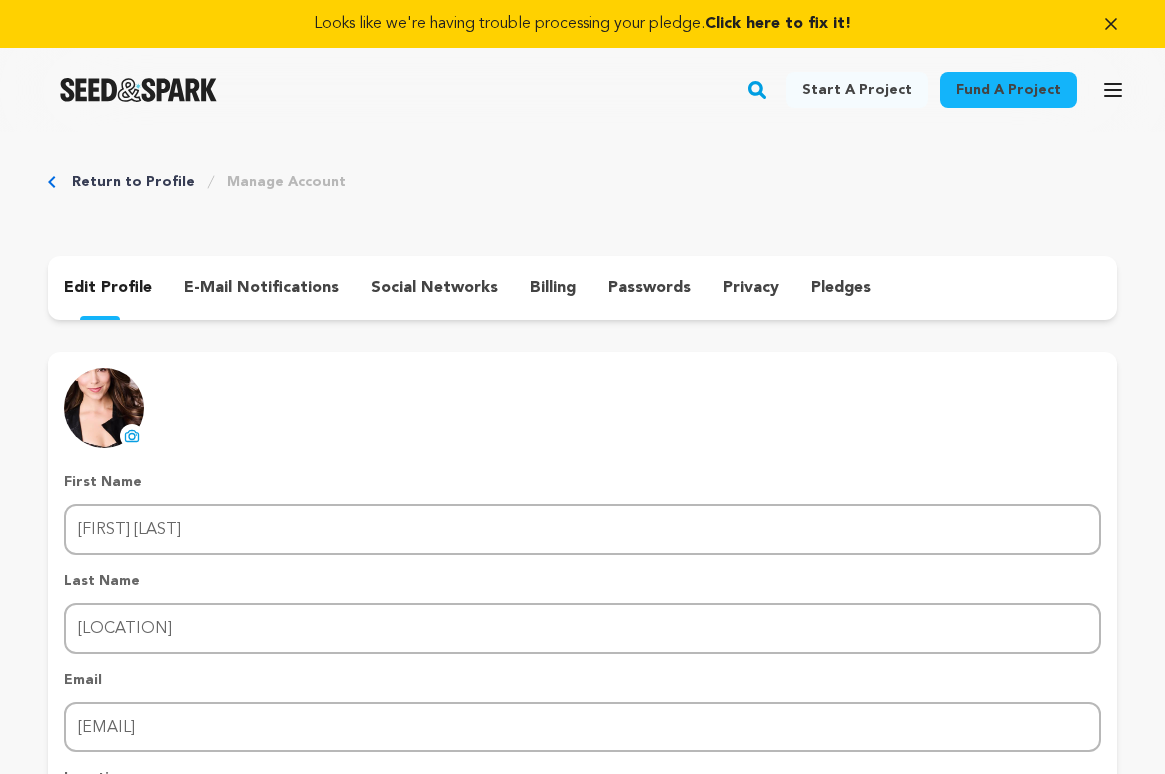 click on "Return to Profile" at bounding box center [133, 182] 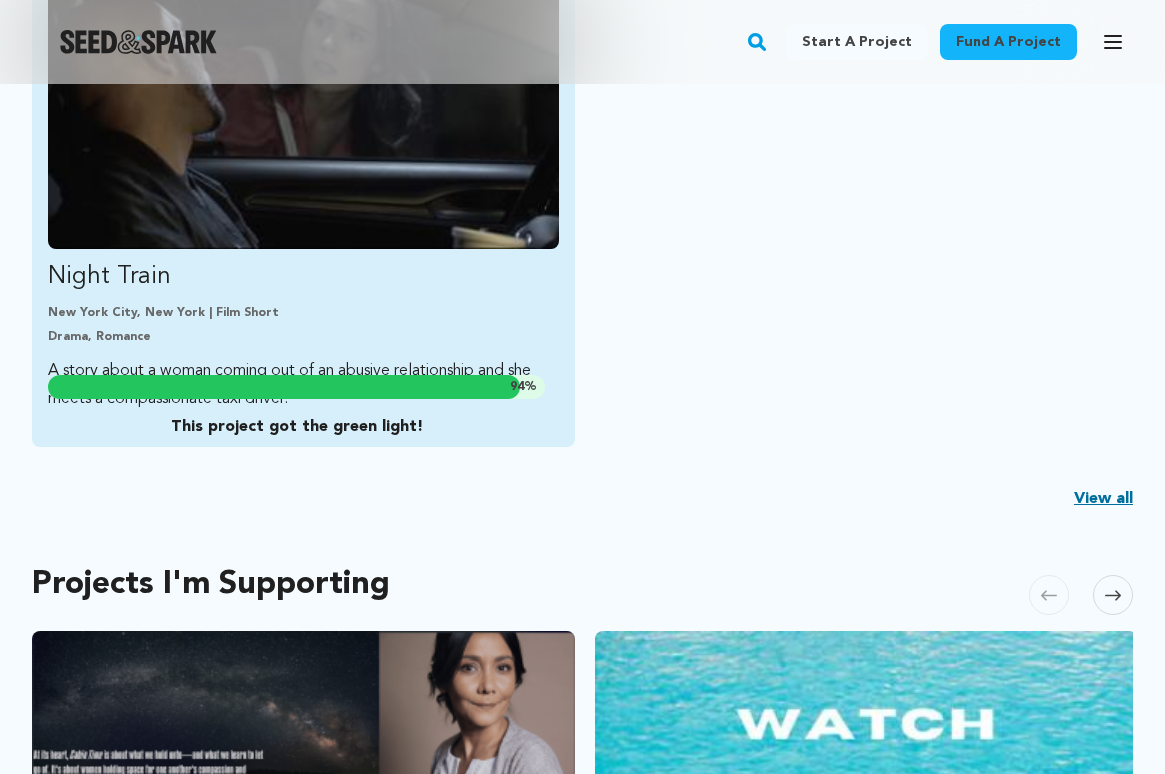 click on "New York City, New York | Film Short" at bounding box center [303, 313] 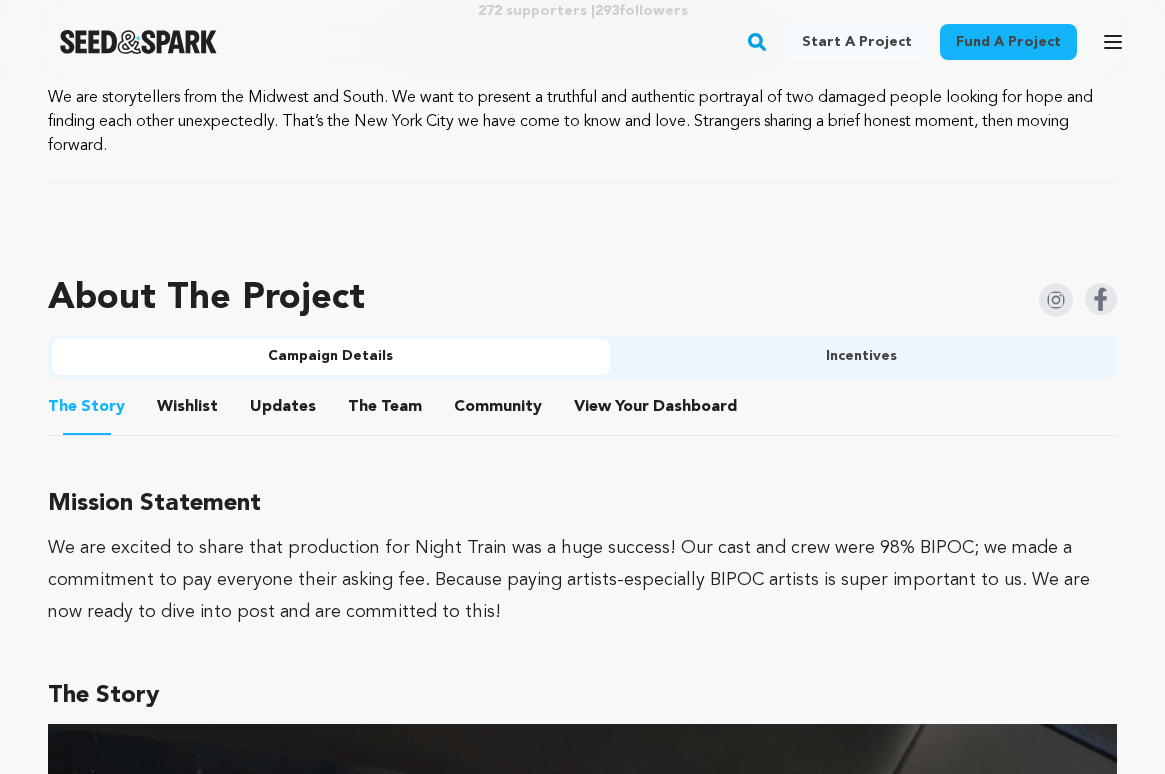 scroll, scrollTop: 1159, scrollLeft: 0, axis: vertical 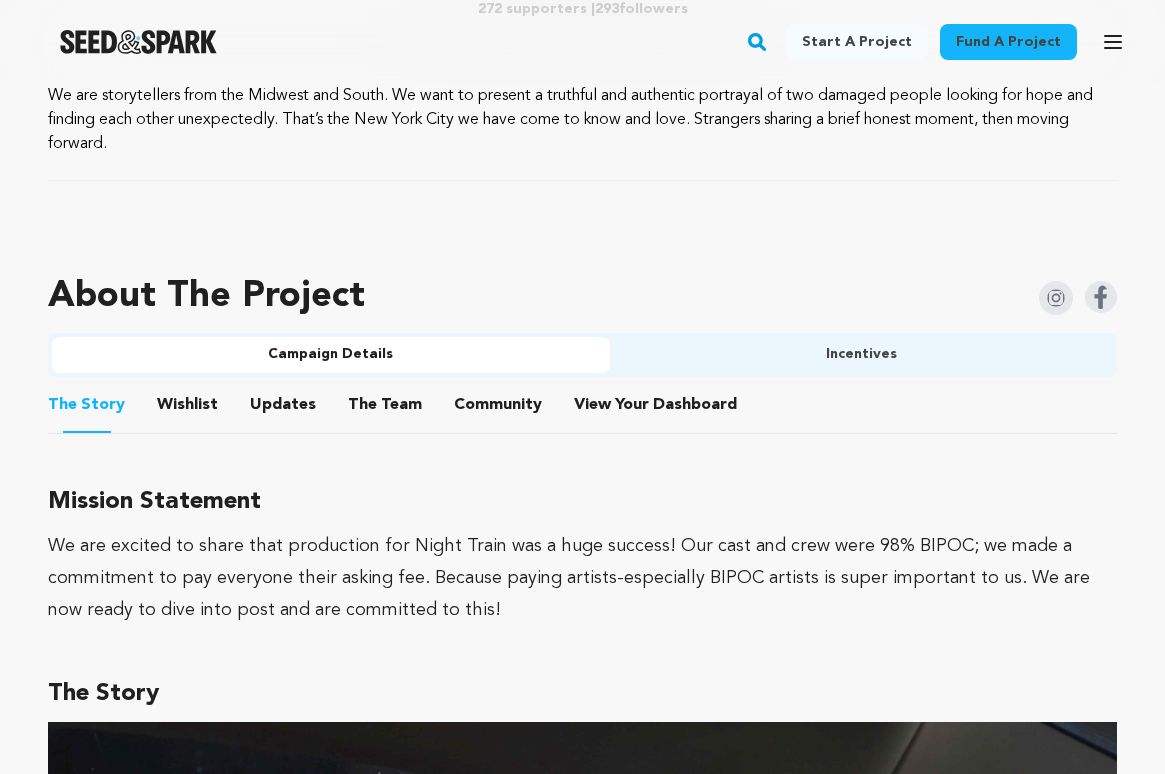 click on "Campaign Details" at bounding box center [331, 355] 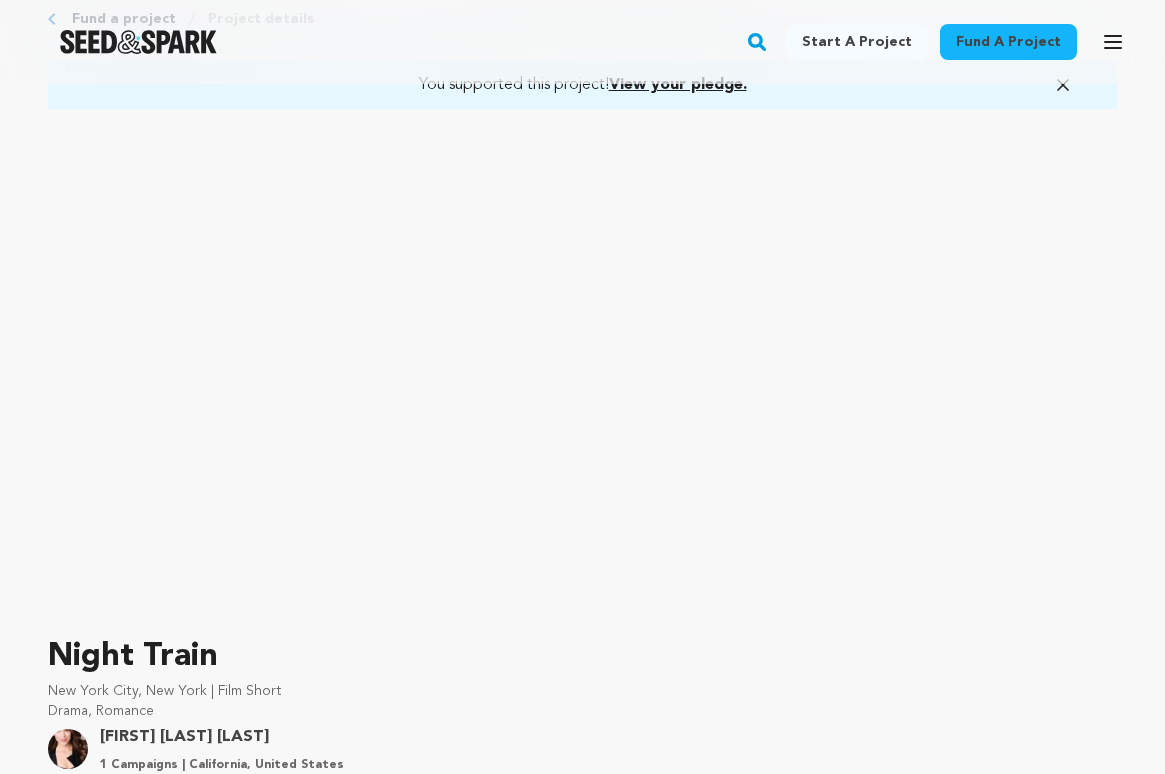 scroll, scrollTop: 0, scrollLeft: 0, axis: both 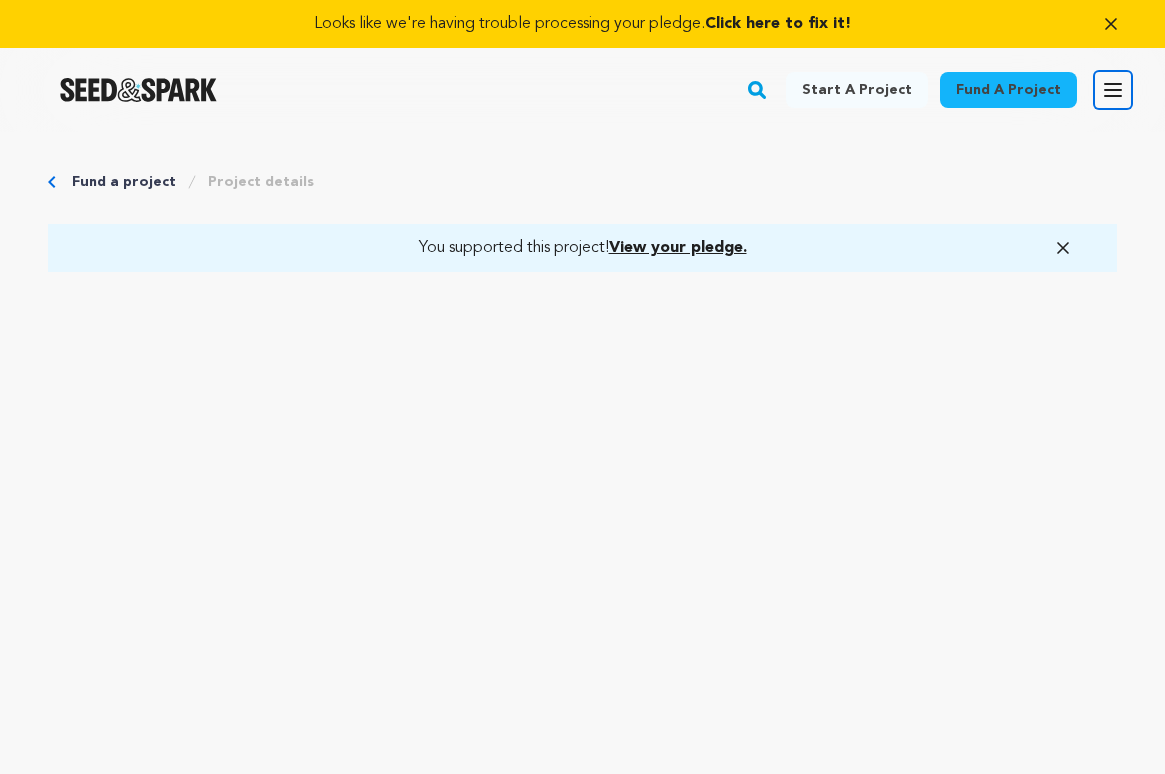 click 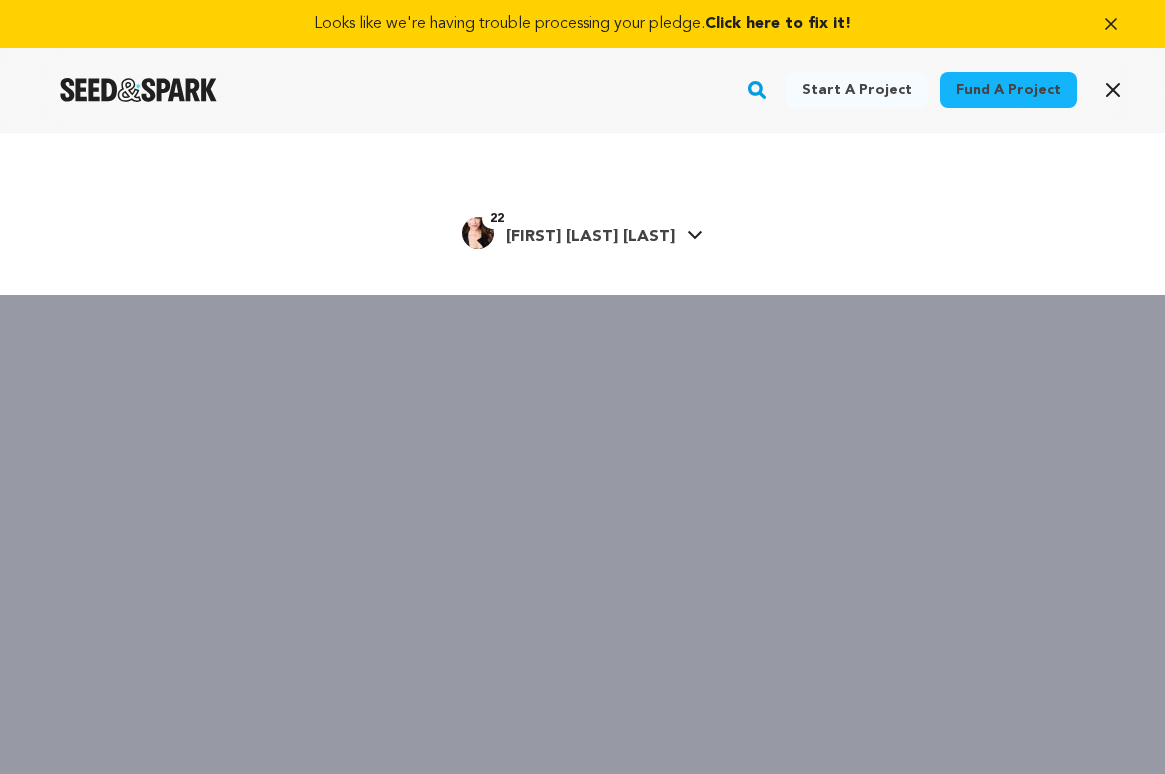 click 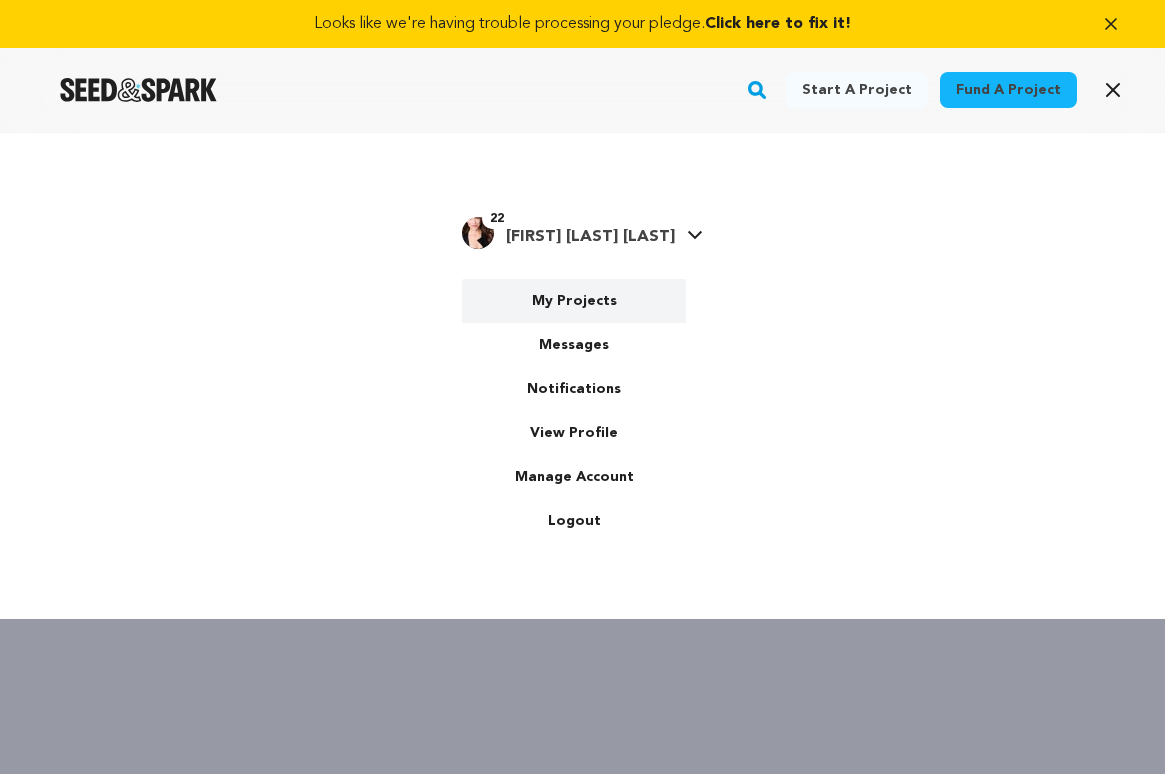 click on "My Projects" at bounding box center (574, 301) 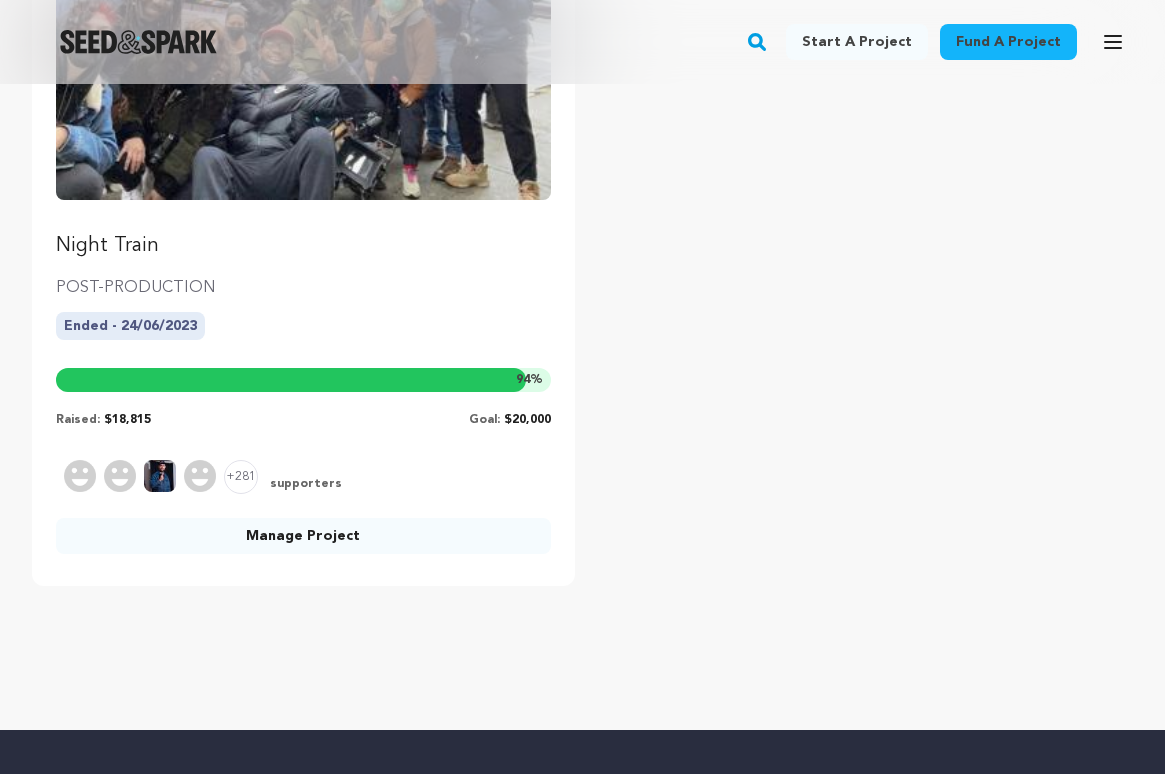 scroll, scrollTop: 444, scrollLeft: 0, axis: vertical 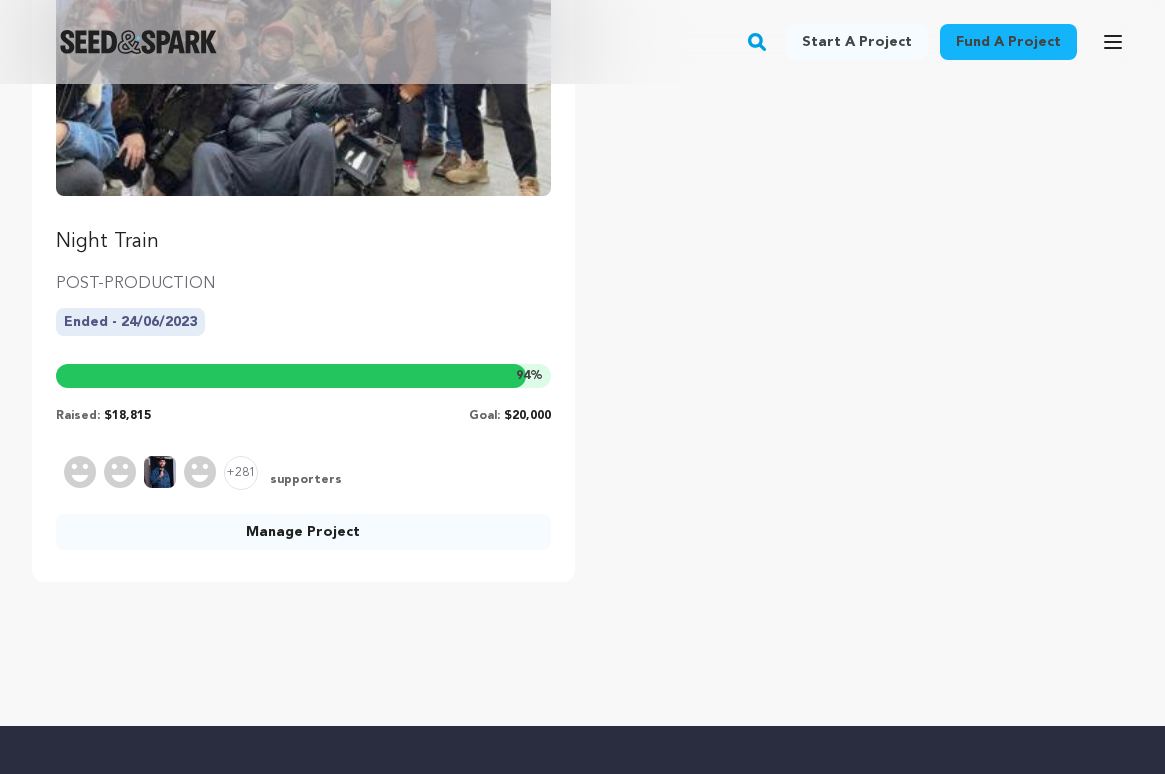 click on "Manage Project" at bounding box center (303, 532) 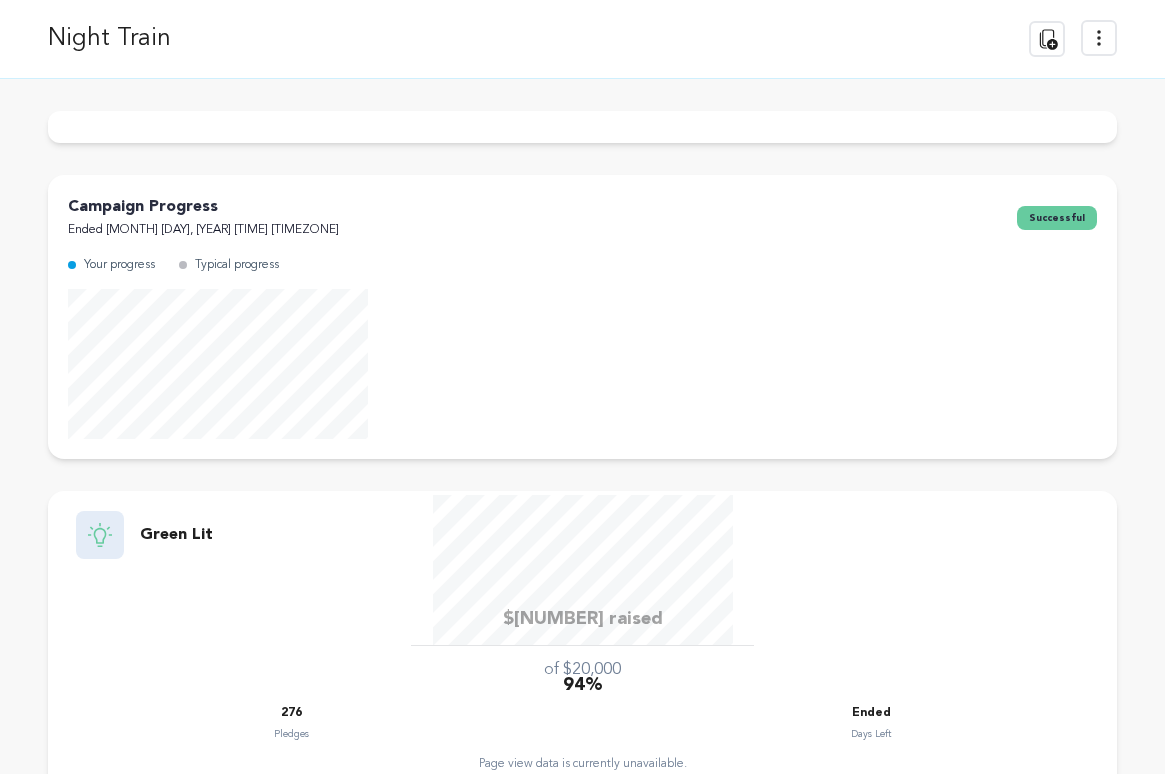 scroll, scrollTop: 0, scrollLeft: 0, axis: both 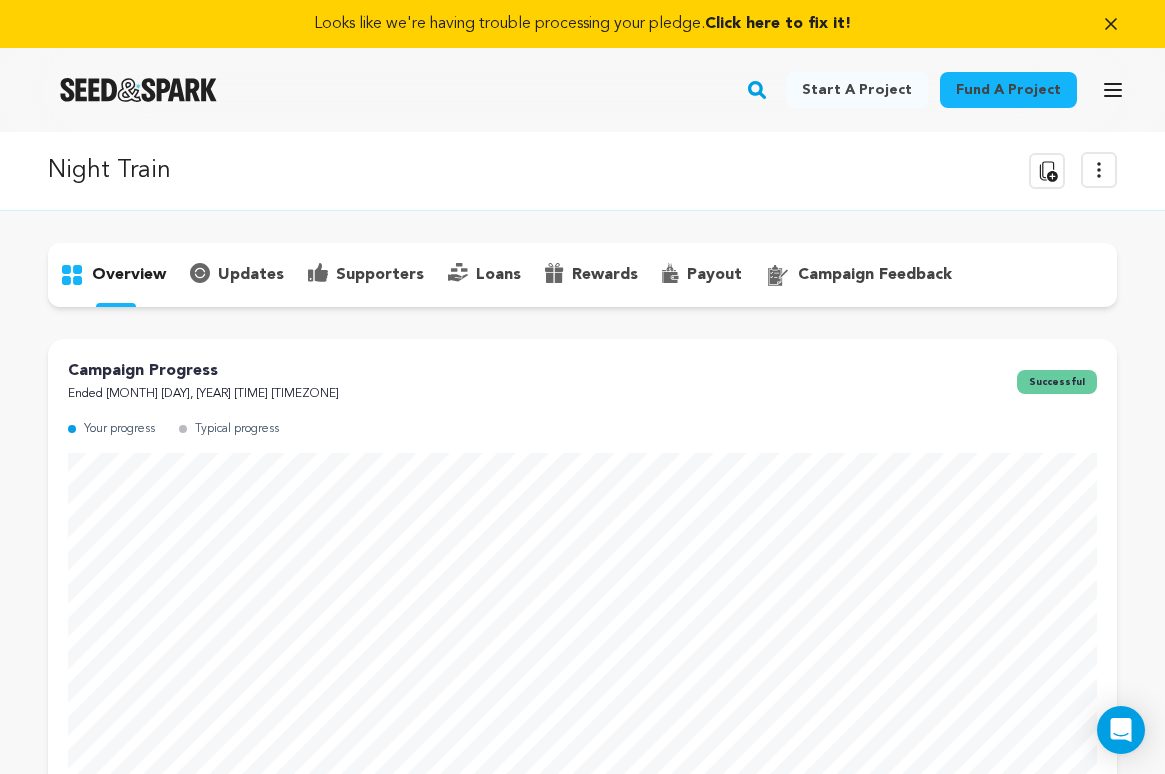 click on "supporters" at bounding box center [380, 275] 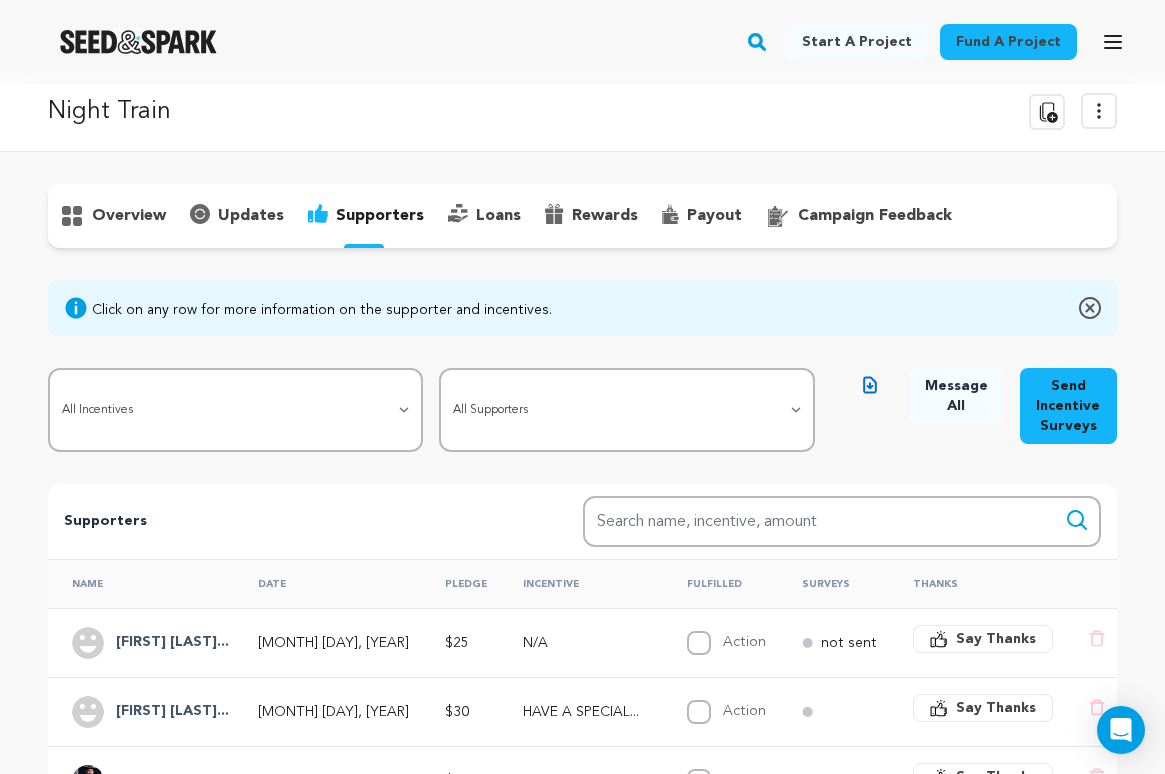 scroll, scrollTop: 60, scrollLeft: 0, axis: vertical 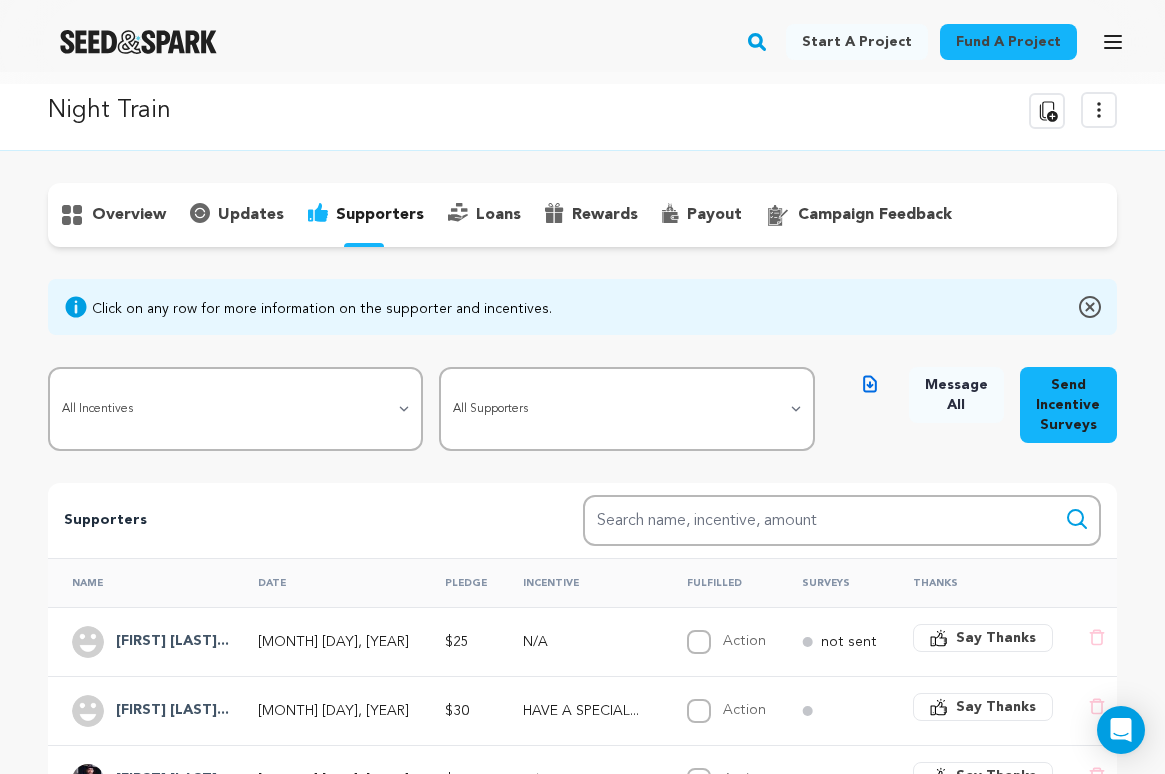 click 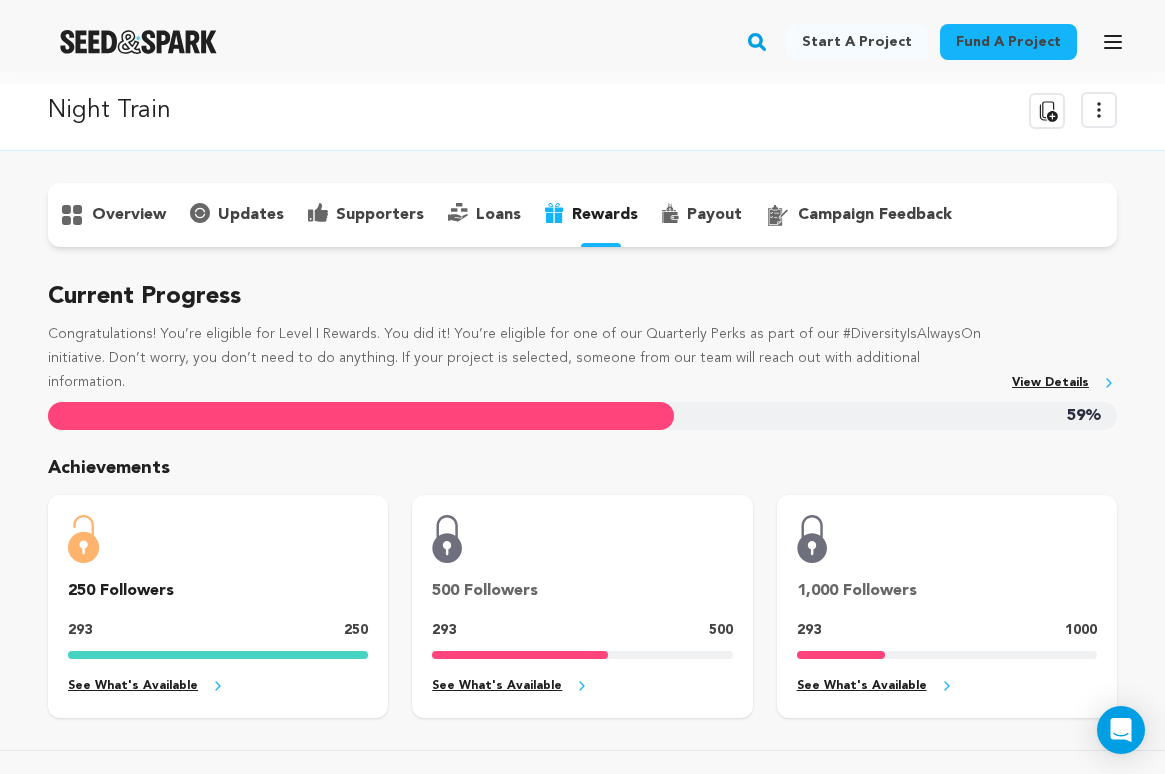 click on "supporters" at bounding box center (380, 215) 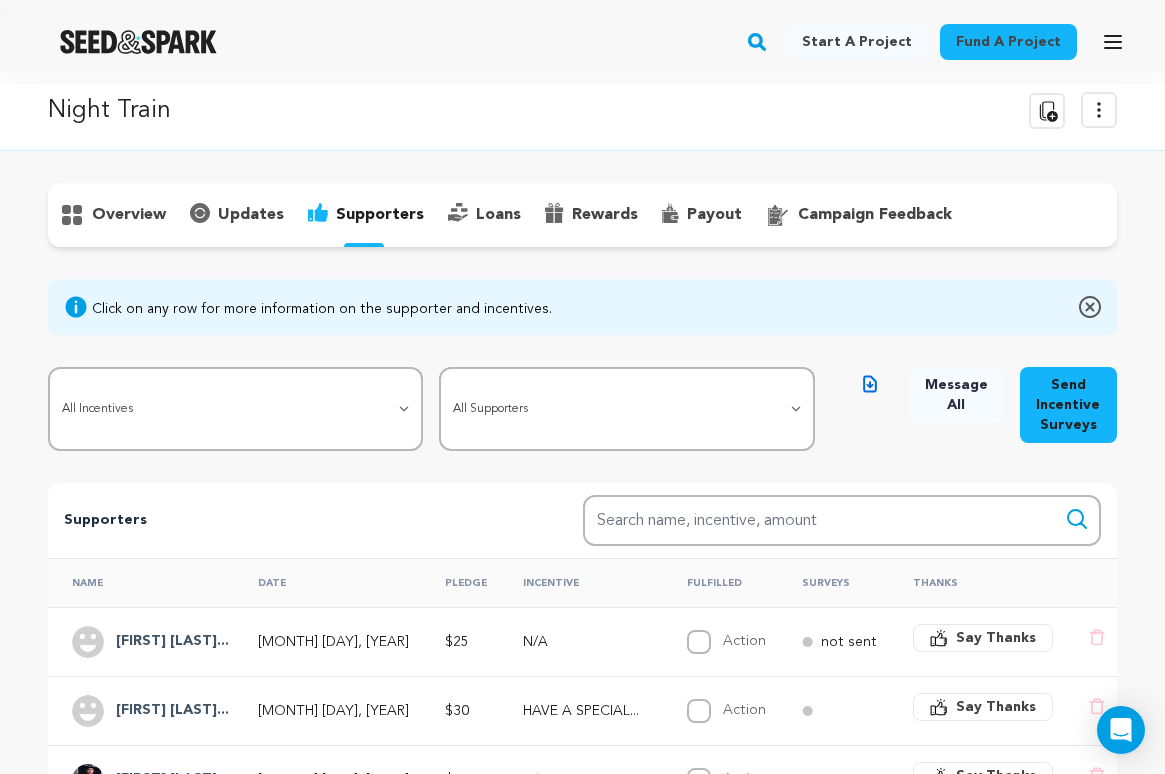 click on "loans" at bounding box center [498, 215] 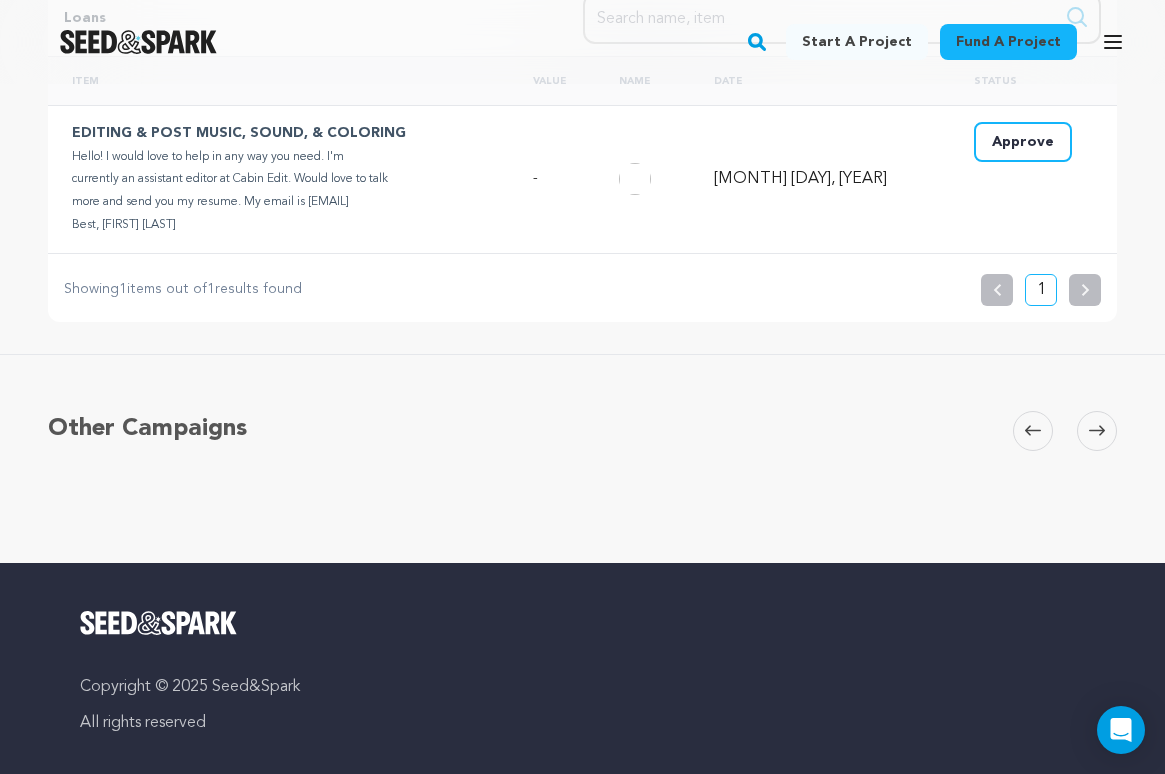 scroll, scrollTop: 125, scrollLeft: 0, axis: vertical 